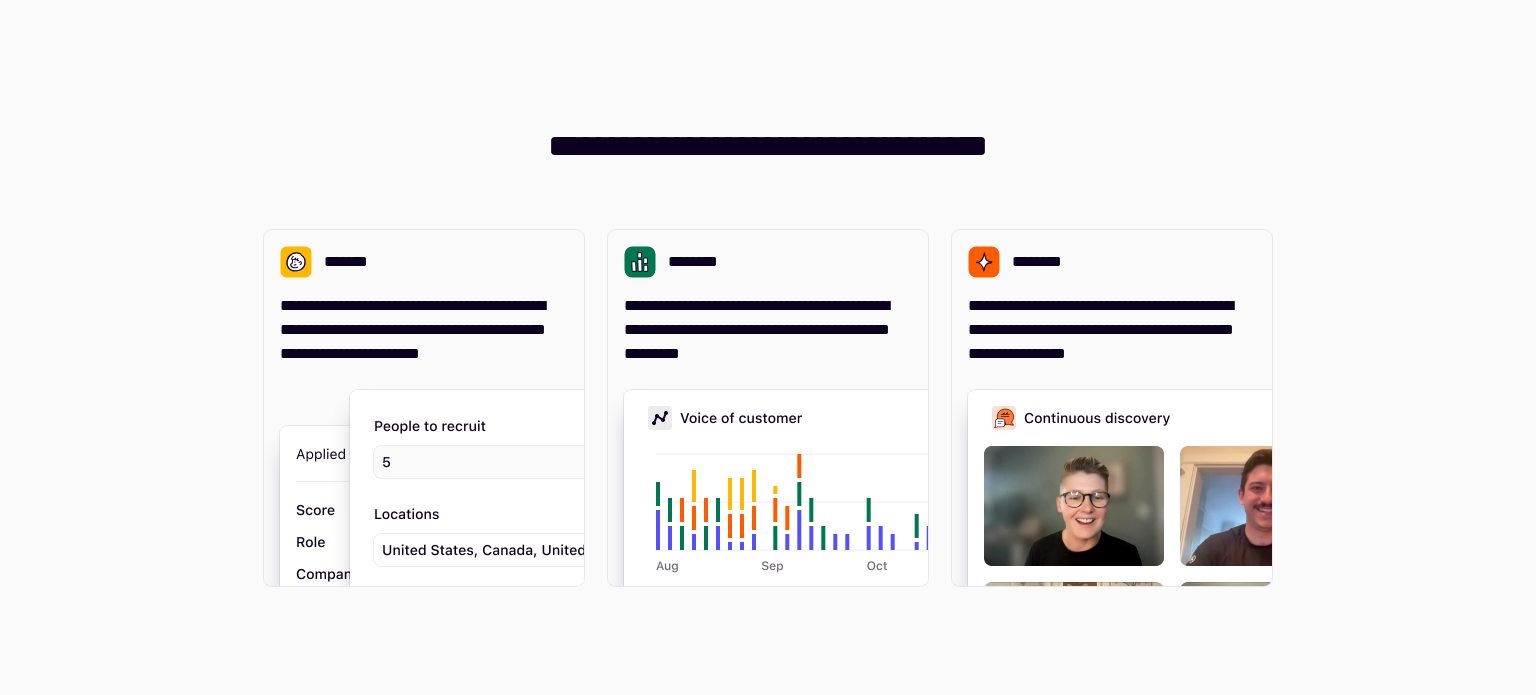 scroll, scrollTop: 0, scrollLeft: 0, axis: both 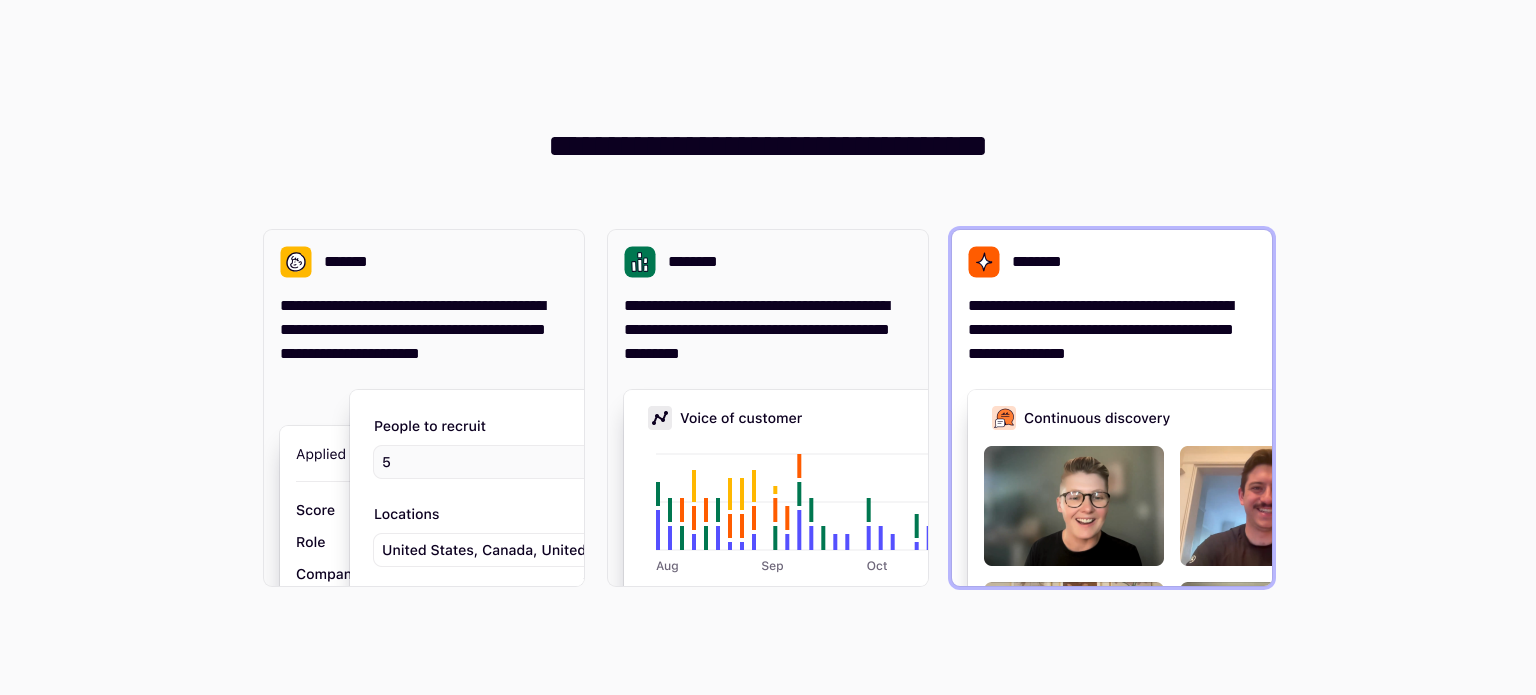 click on "**********" at bounding box center (1112, 330) 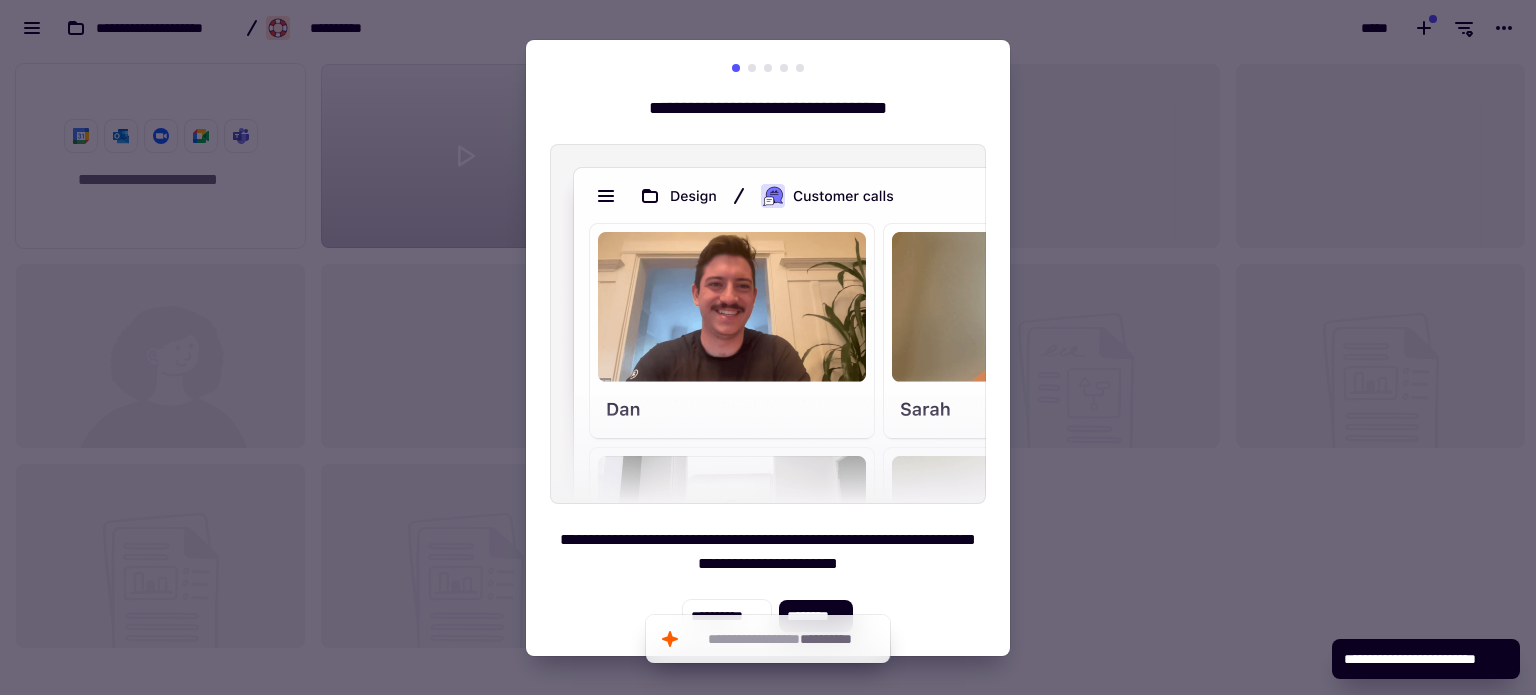 scroll, scrollTop: 16, scrollLeft: 16, axis: both 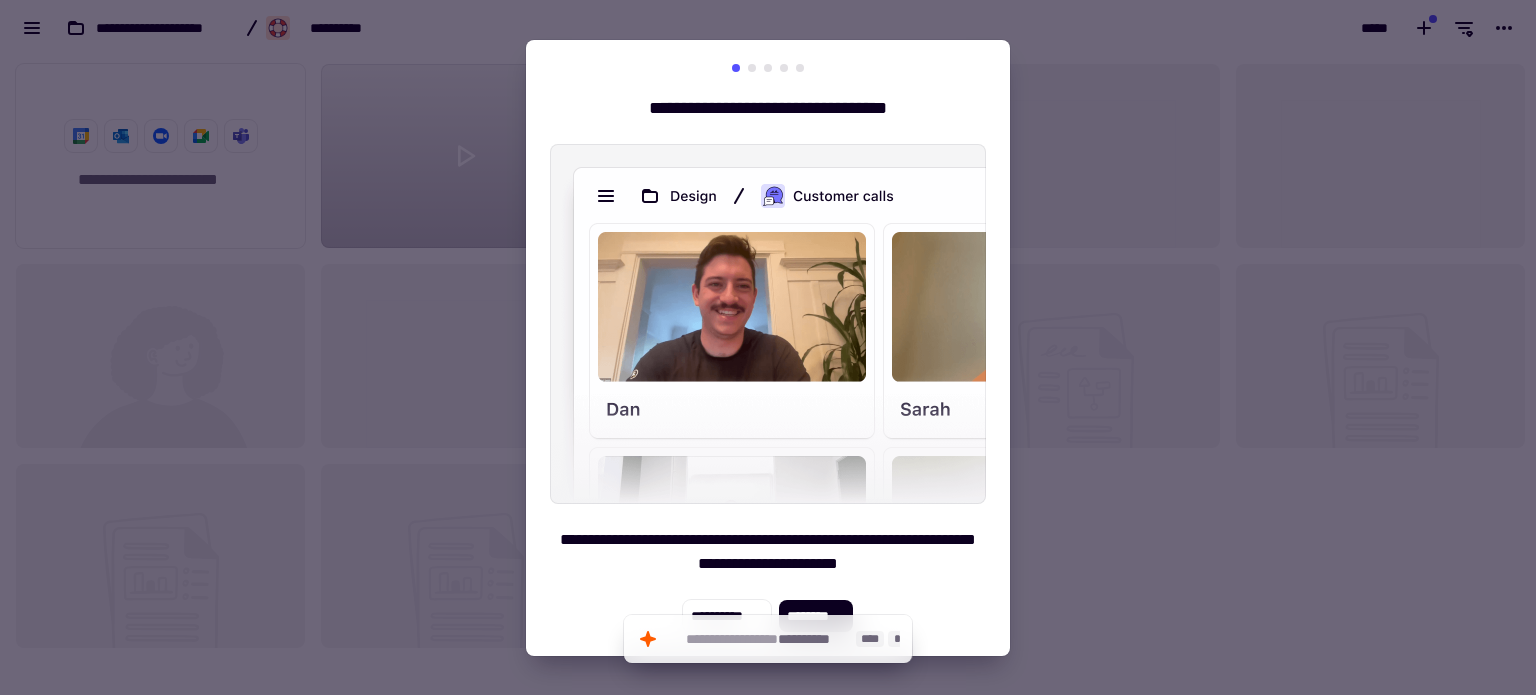 click on "**********" 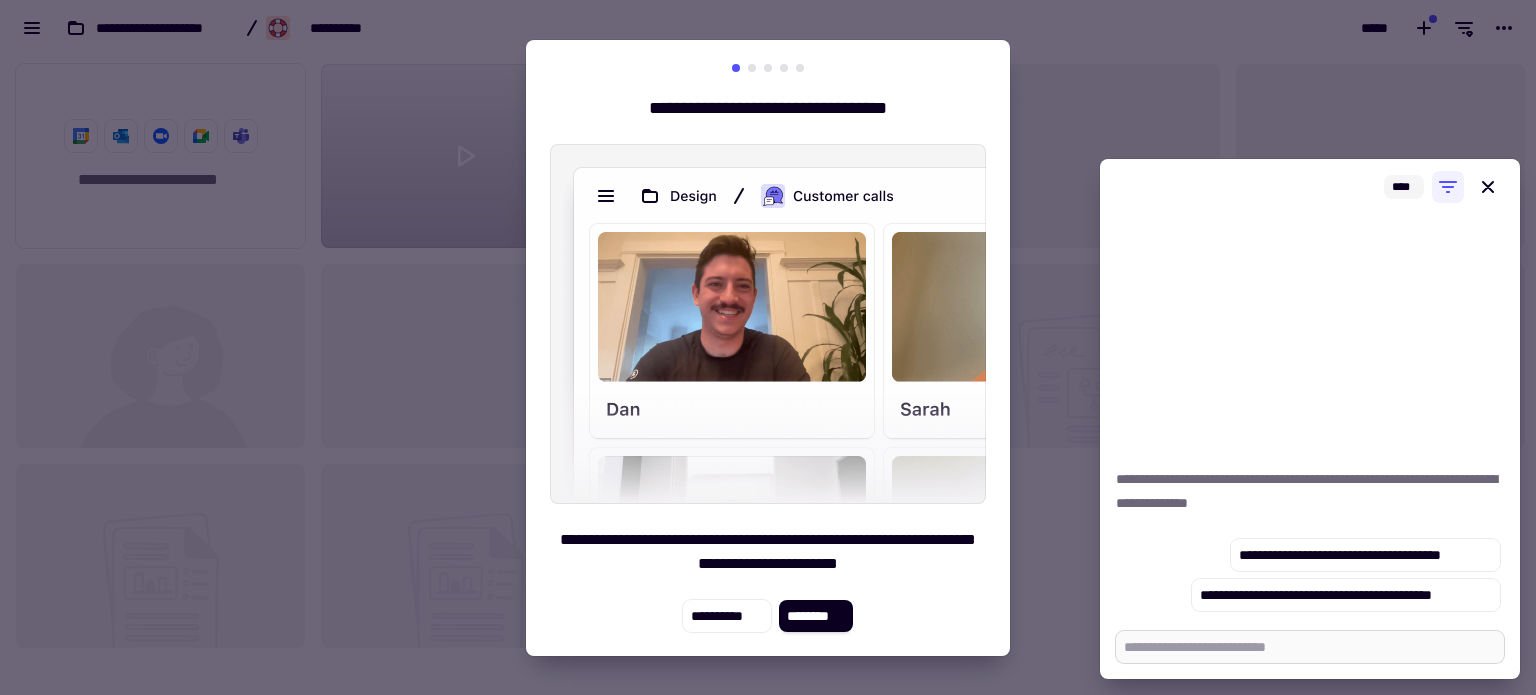 click at bounding box center (1310, 647) 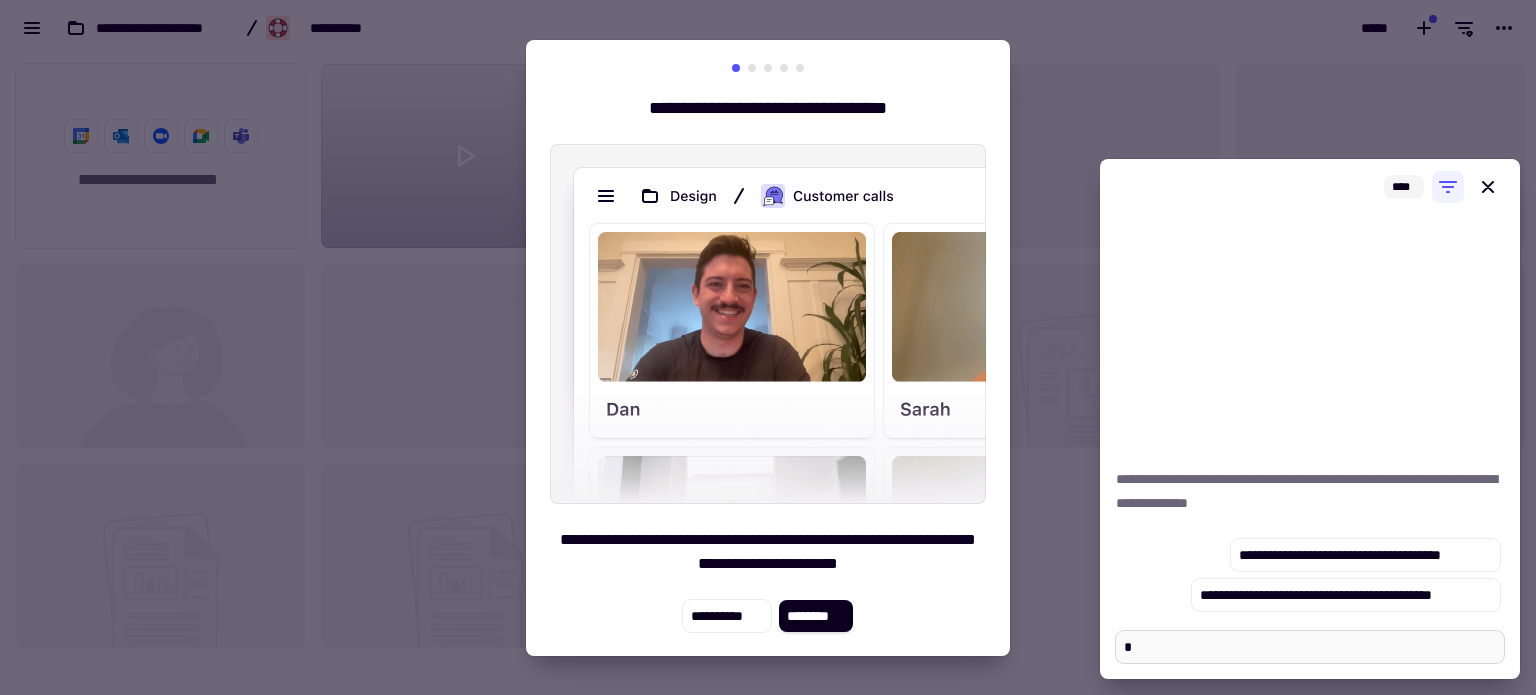 type on "*" 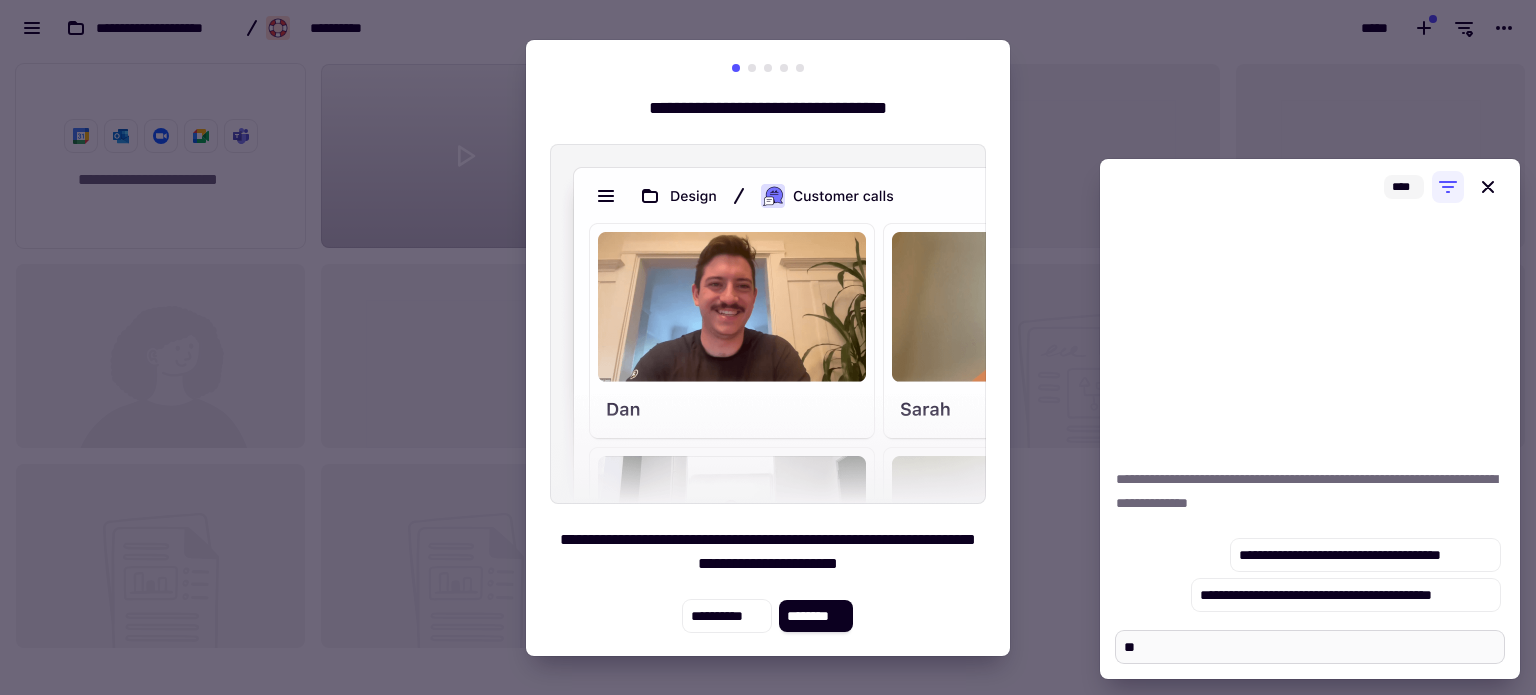 type on "*" 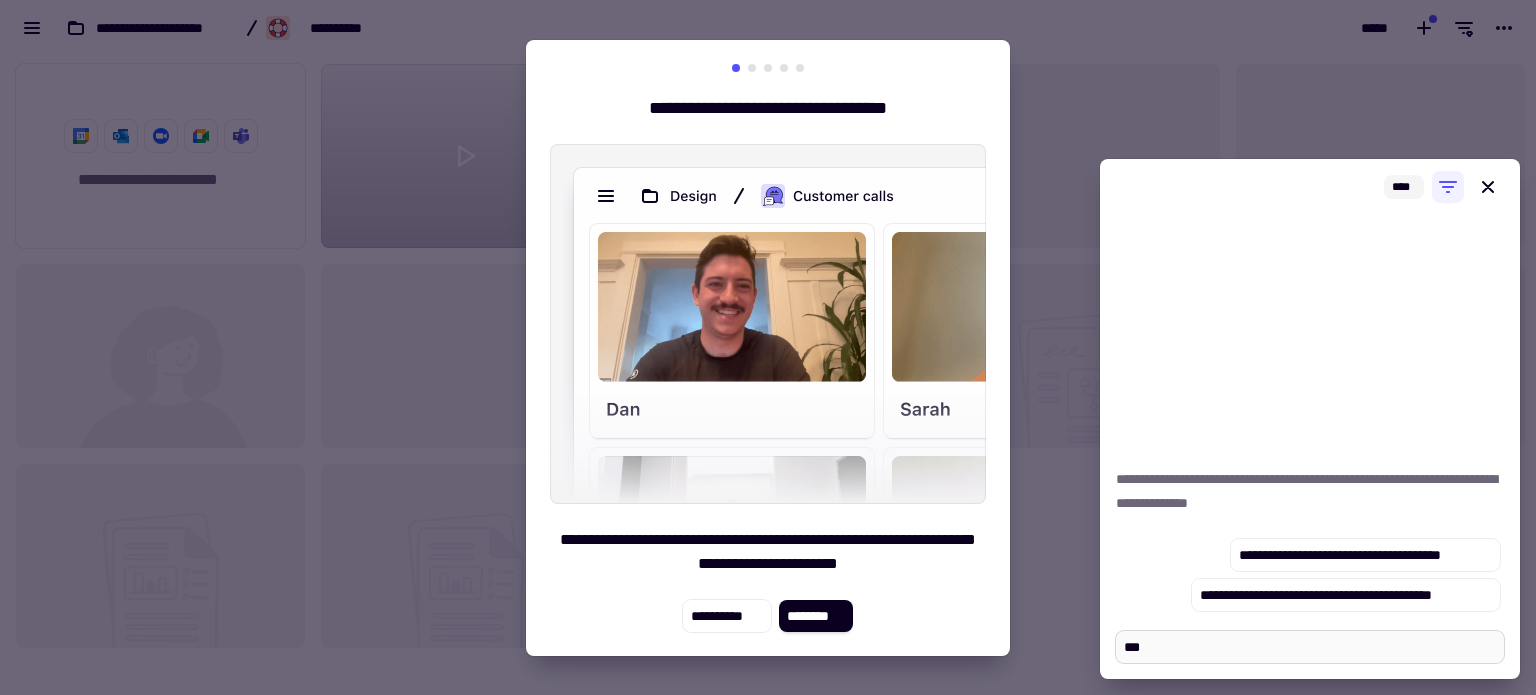 type on "*" 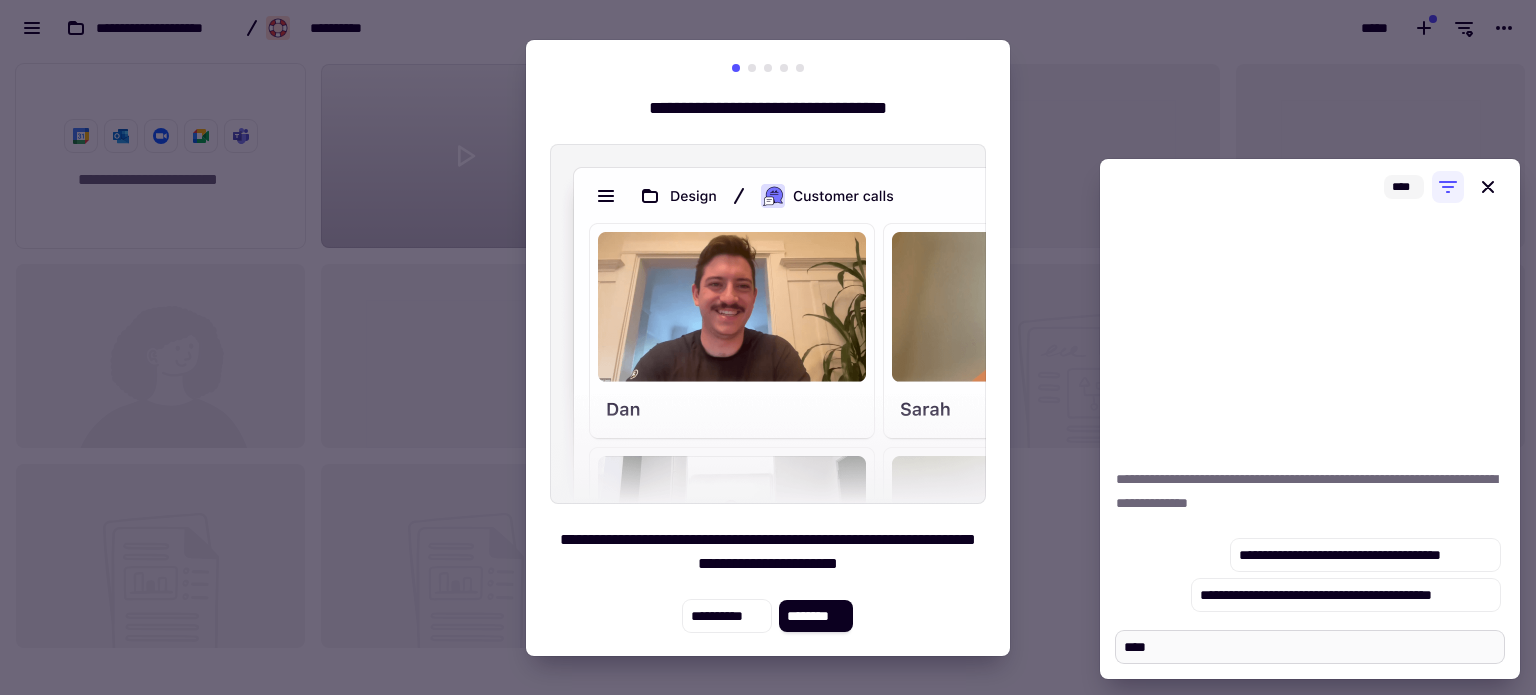type on "*" 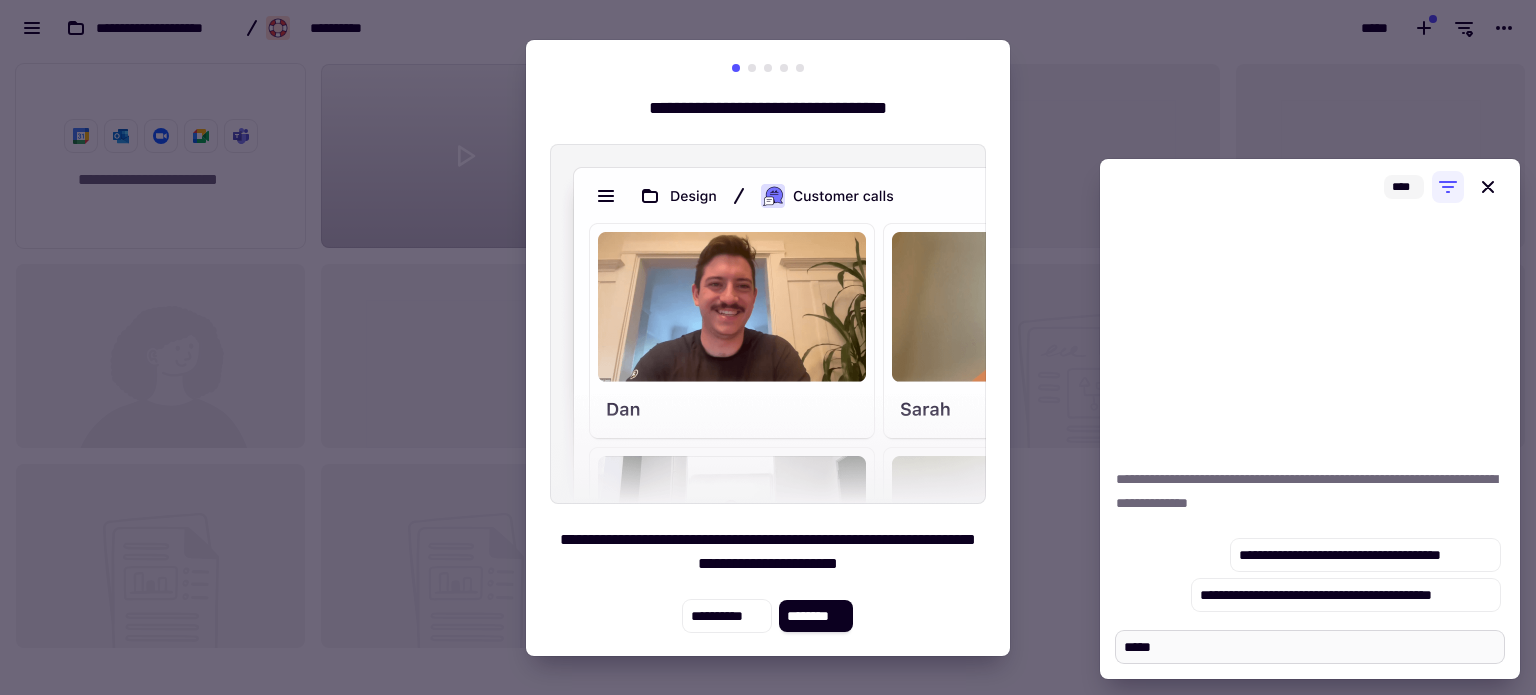 type on "*" 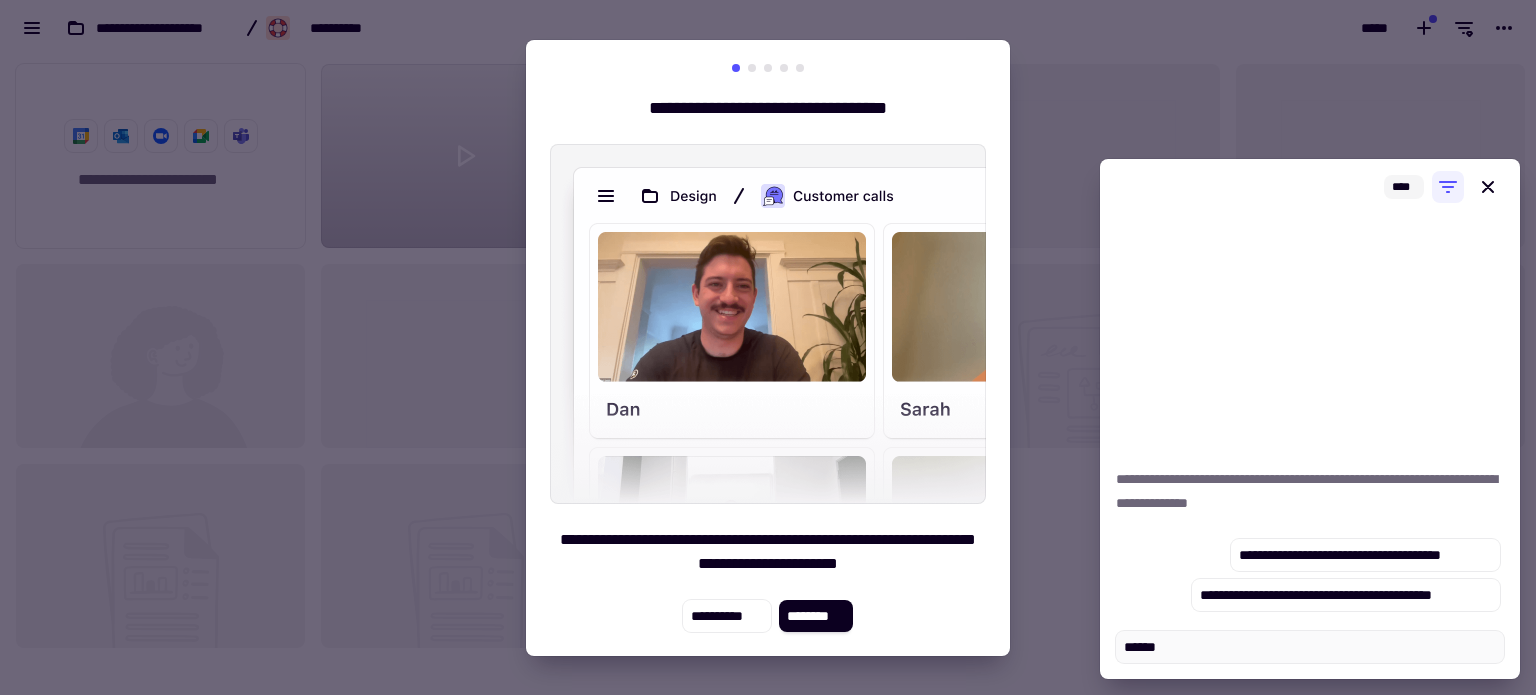 type on "******" 